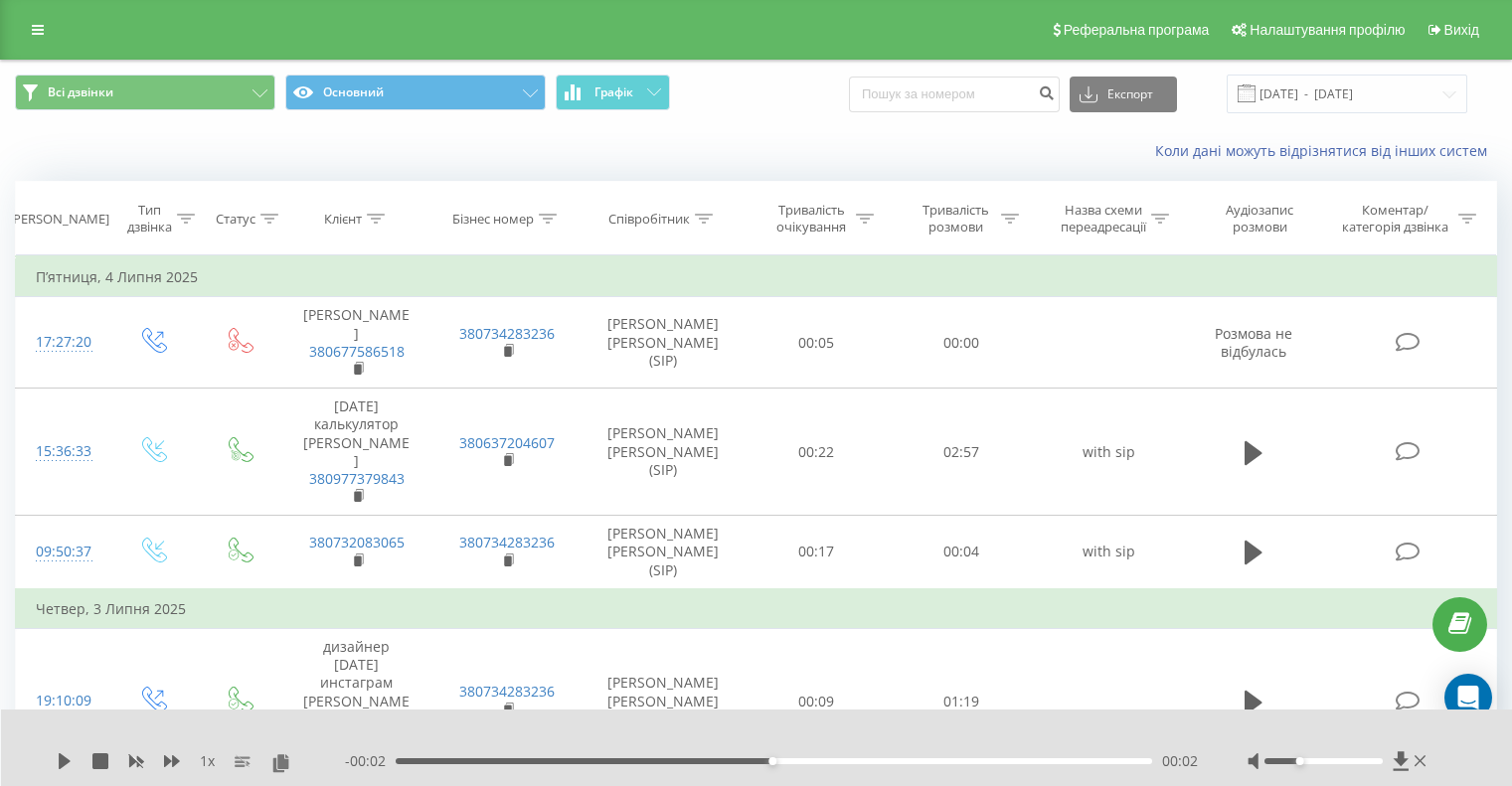 scroll, scrollTop: 122, scrollLeft: 0, axis: vertical 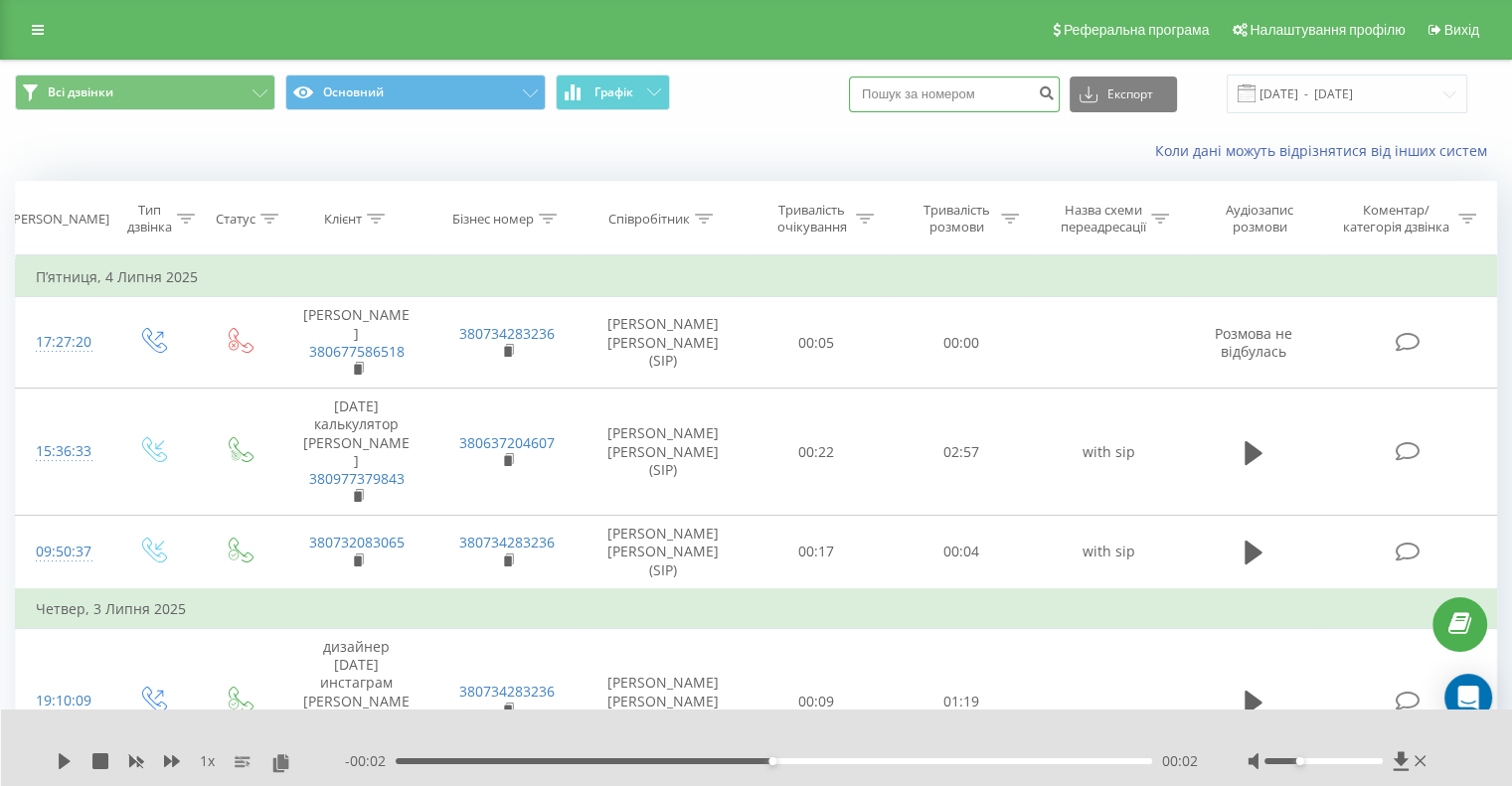 click at bounding box center [954, 94] 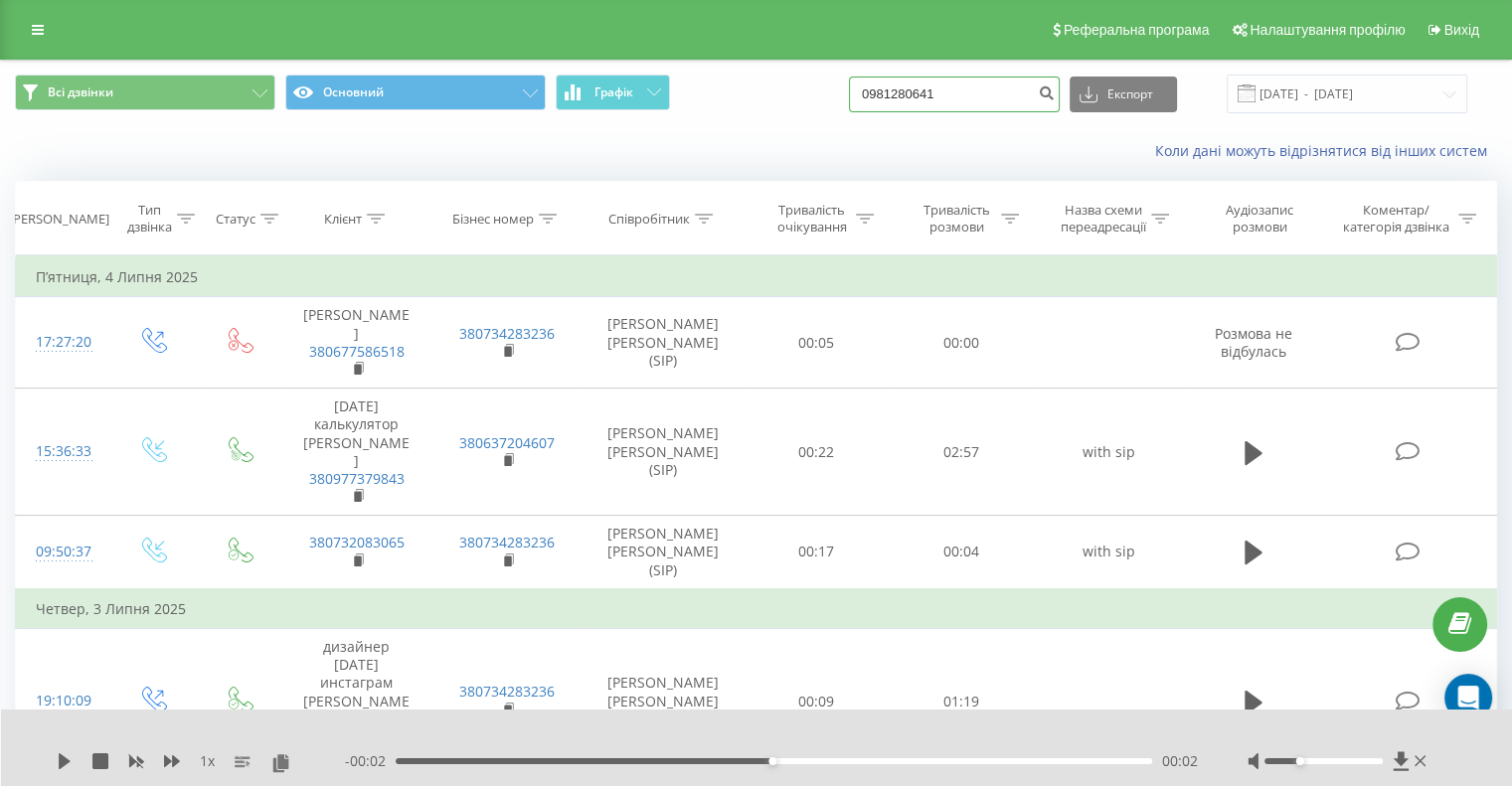 type on "0981280641" 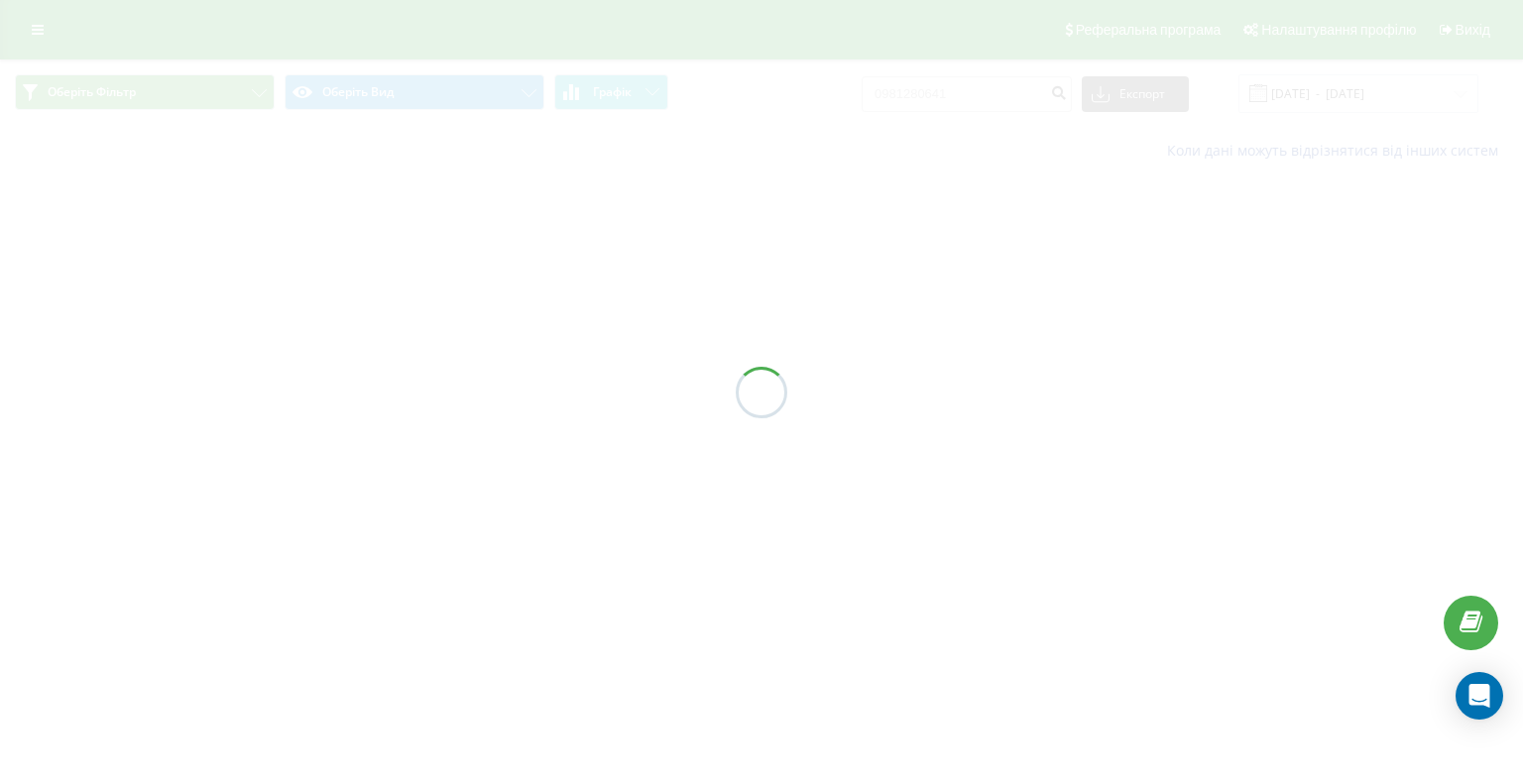 scroll, scrollTop: 0, scrollLeft: 0, axis: both 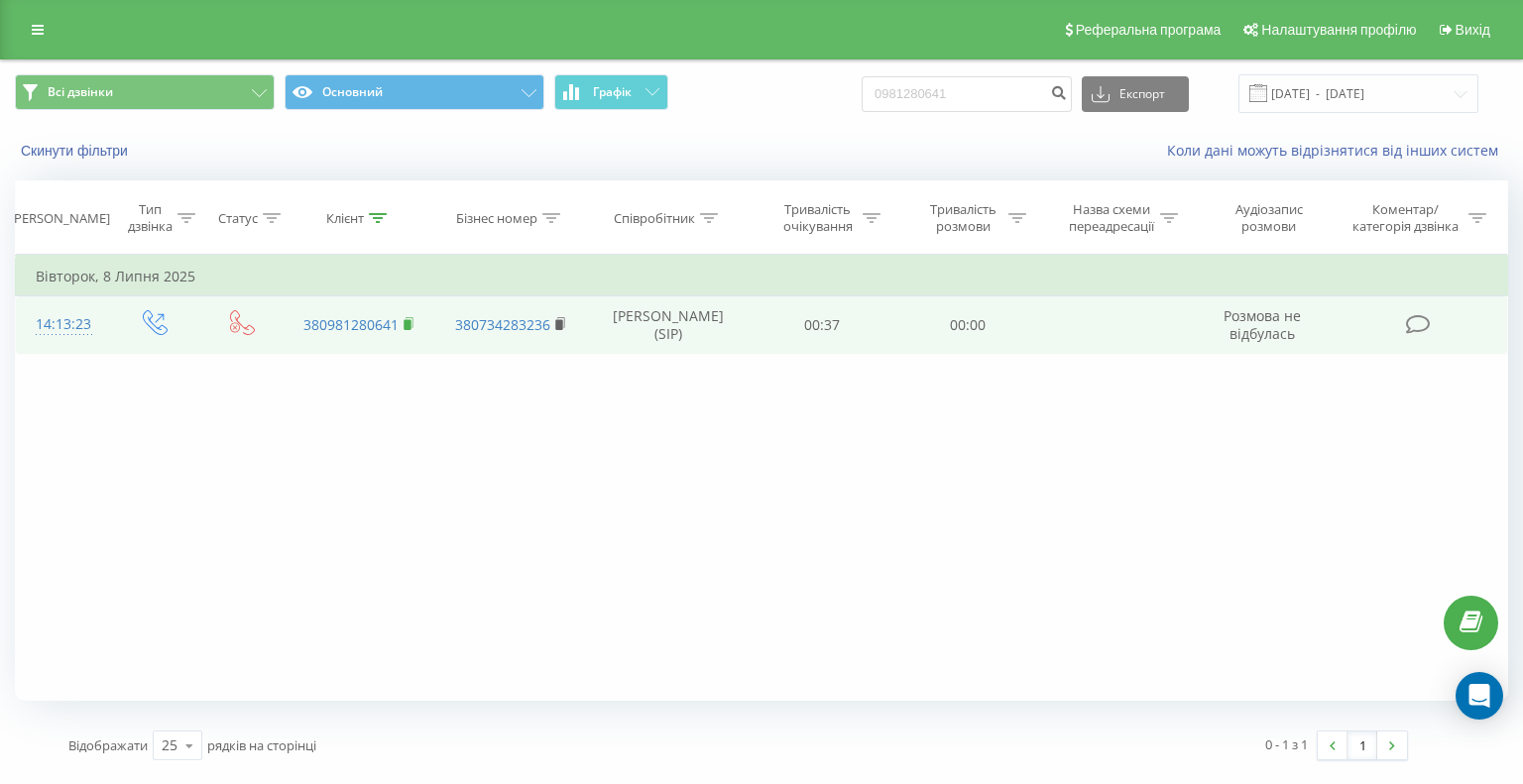 click 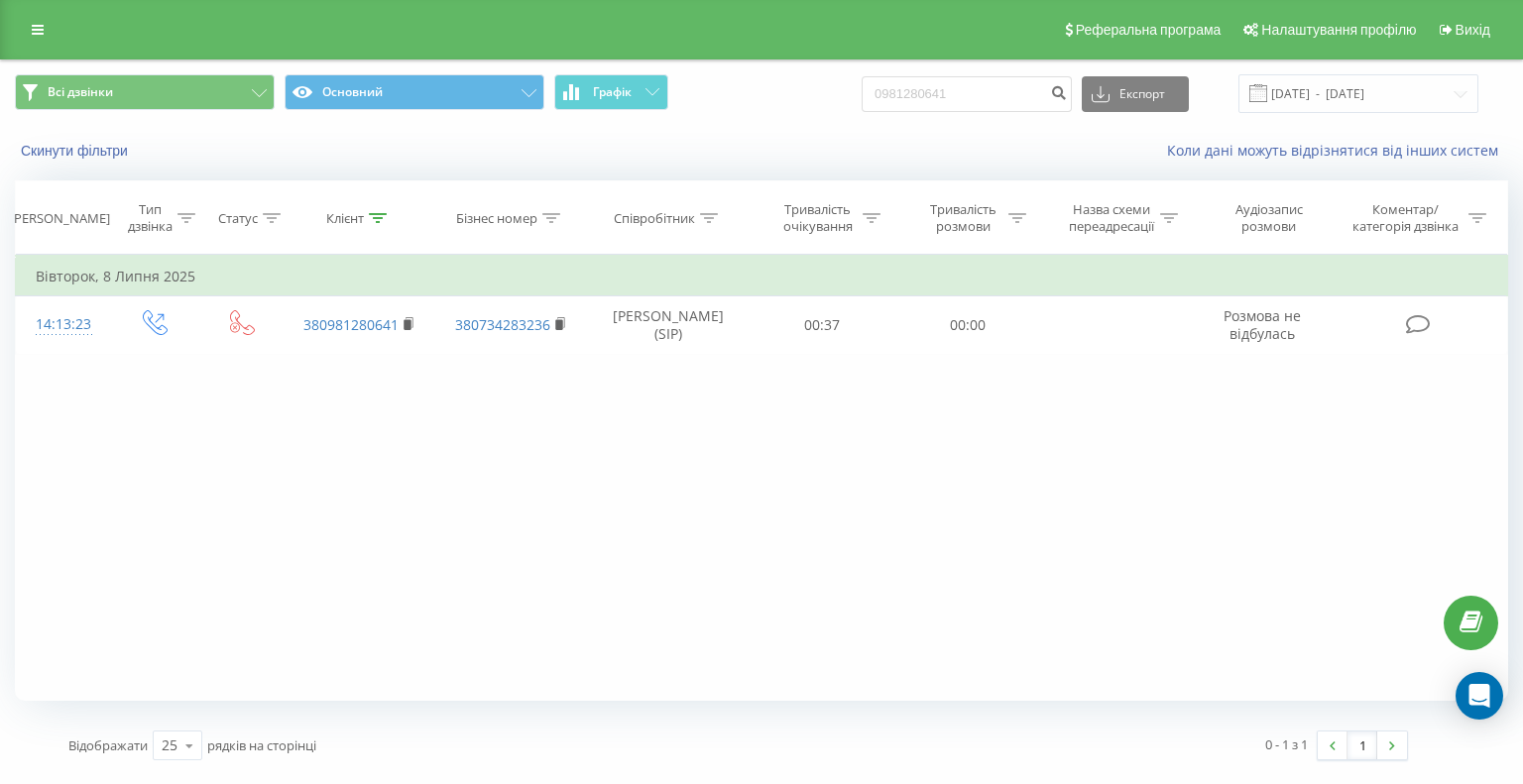 click on "Фільтрувати за умовою Дорівнює Введіть значення Скасувати OK Фільтрувати за умовою Дорівнює Введіть значення Скасувати OK Фільтрувати за умовою Містить Скасувати OK Фільтрувати за умовою Містить Скасувати OK Фільтрувати за умовою Містить Скасувати OK Фільтрувати за умовою Дорівнює Скасувати OK Фільтрувати за умовою Дорівнює Скасувати OK Фільтрувати за умовою Містить Скасувати OK Фільтрувати за умовою Дорівнює Введіть значення Скасувати OK Вівторок, 8 Липня 2025  14:13:23         380981280641 380734283236 Степанчук Людмила Валеріївна (SIP) 00:37 00:00 Розмова не відбулась" at bounding box center [762, 478] 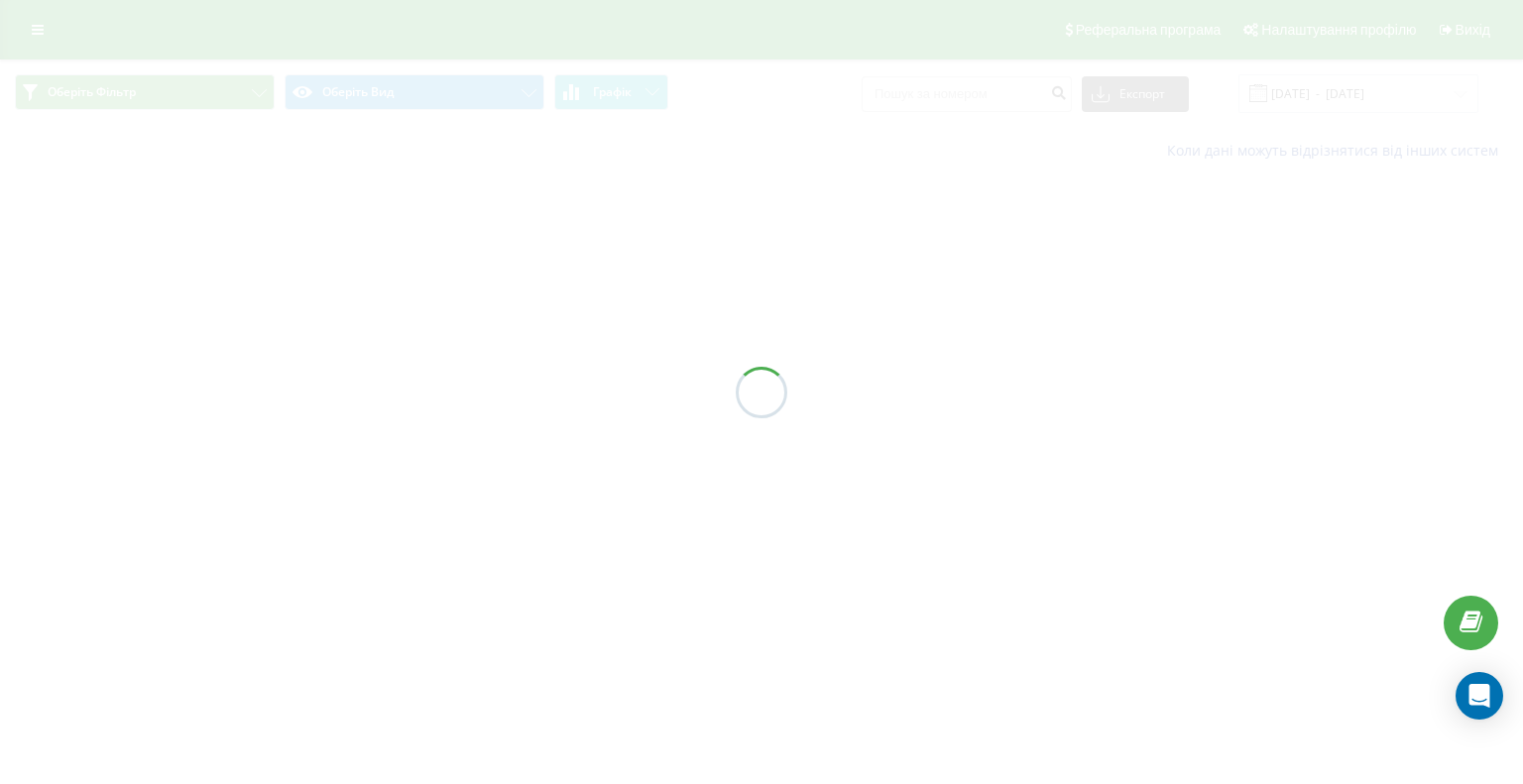 scroll, scrollTop: 0, scrollLeft: 0, axis: both 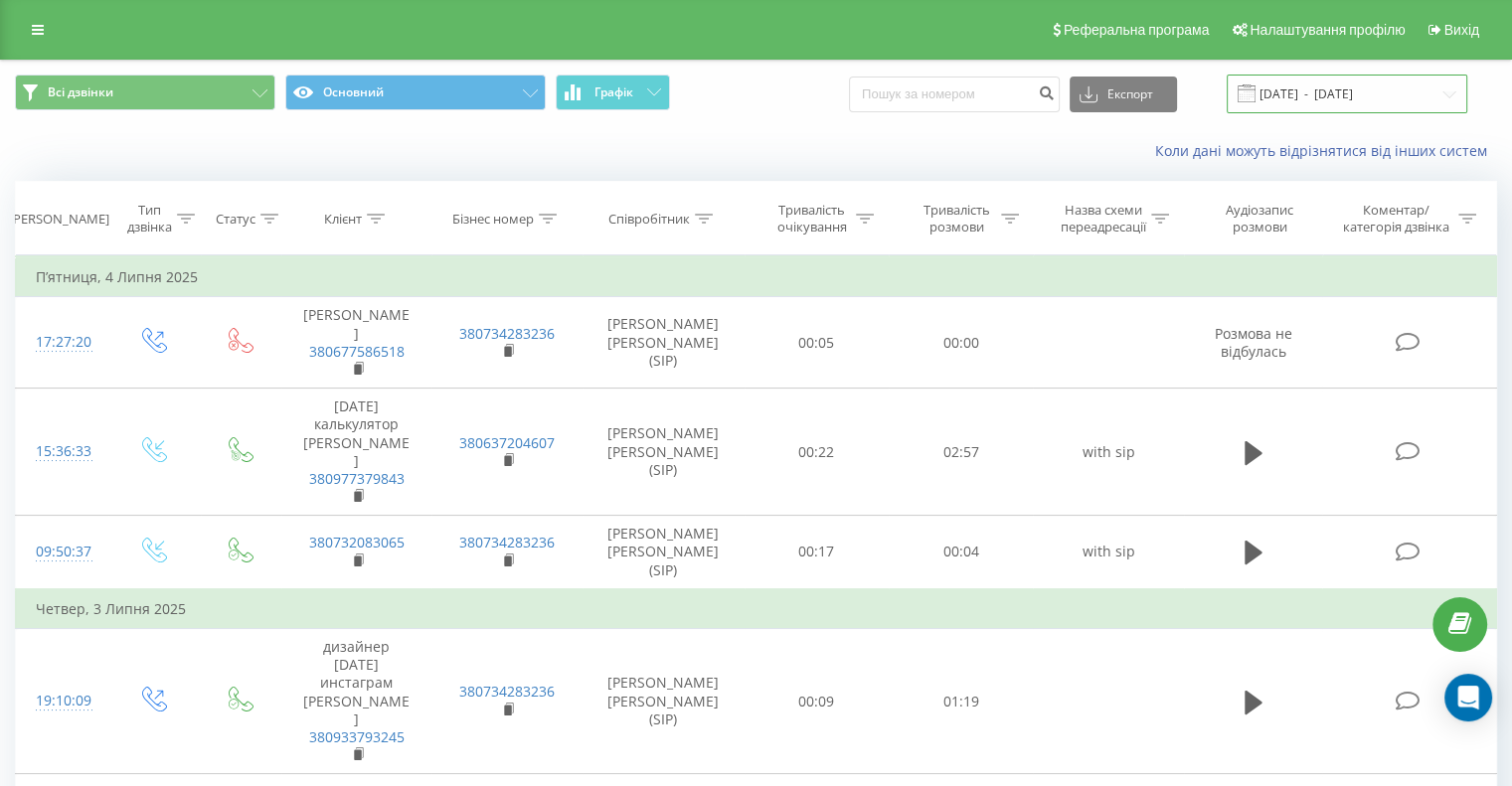 click on "[DATE]  -  [DATE]" at bounding box center [1347, 93] 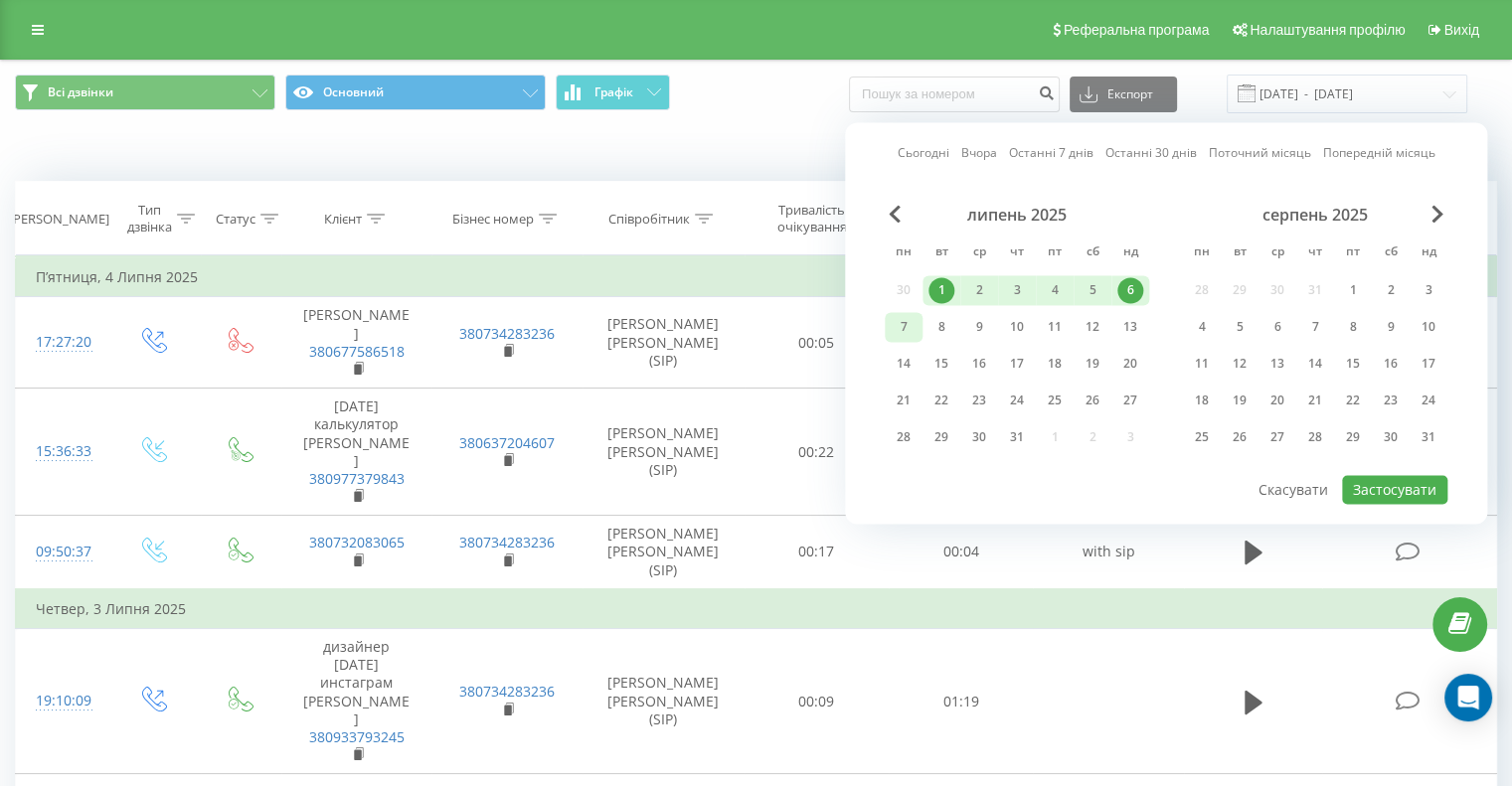 click on "7" at bounding box center (904, 327) 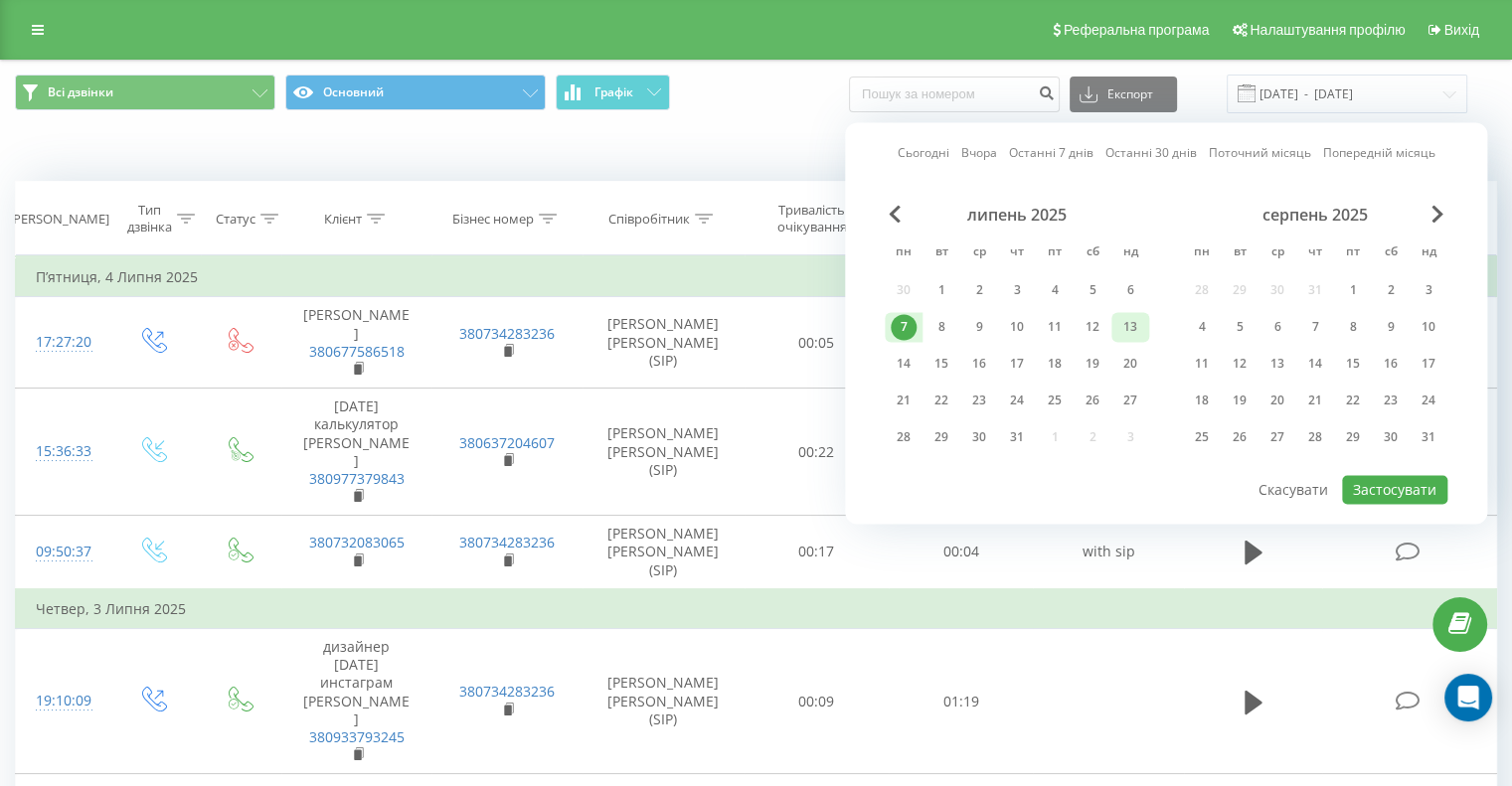 click on "13" at bounding box center [1130, 327] 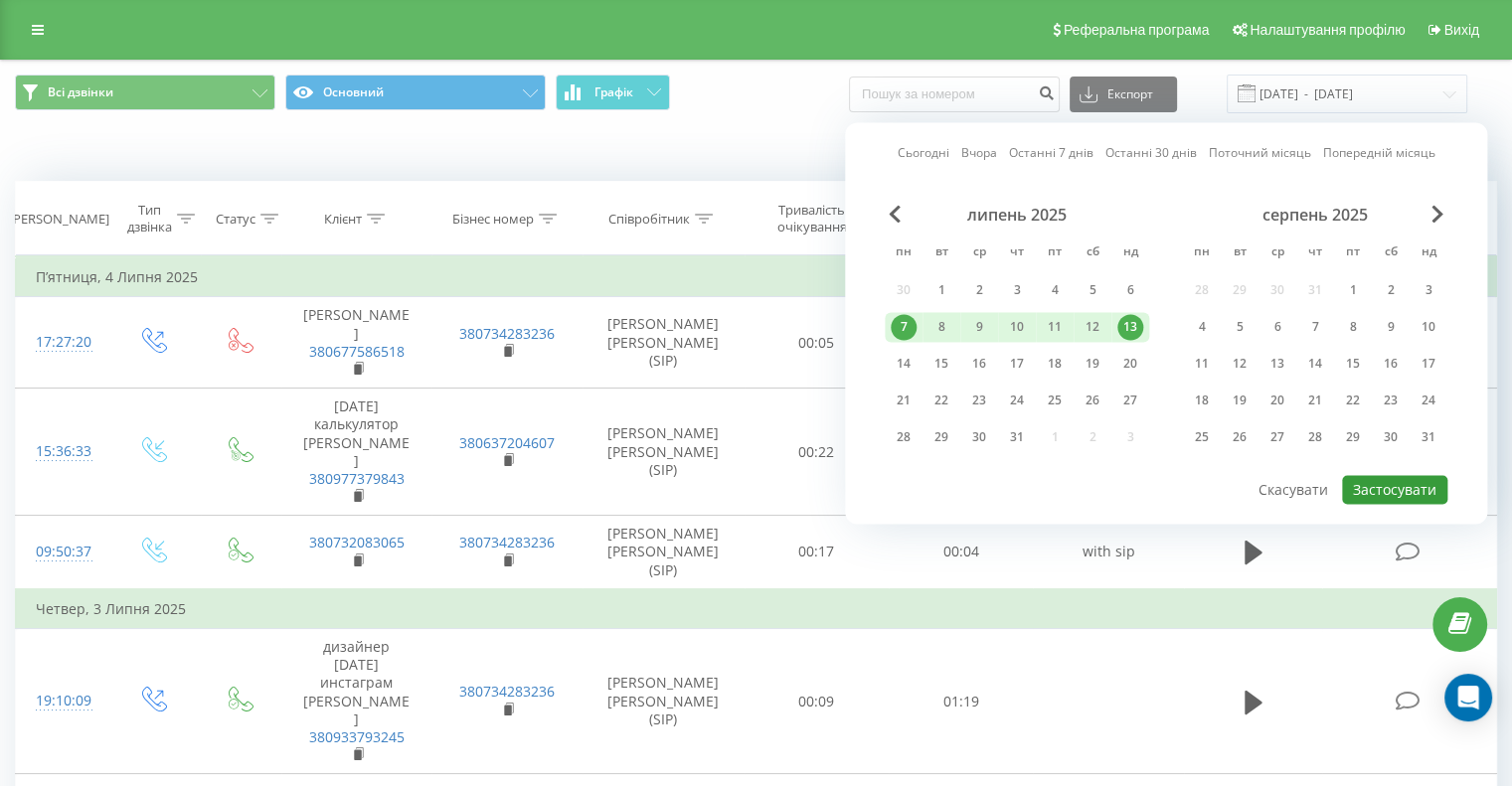 click on "Застосувати" at bounding box center (1395, 489) 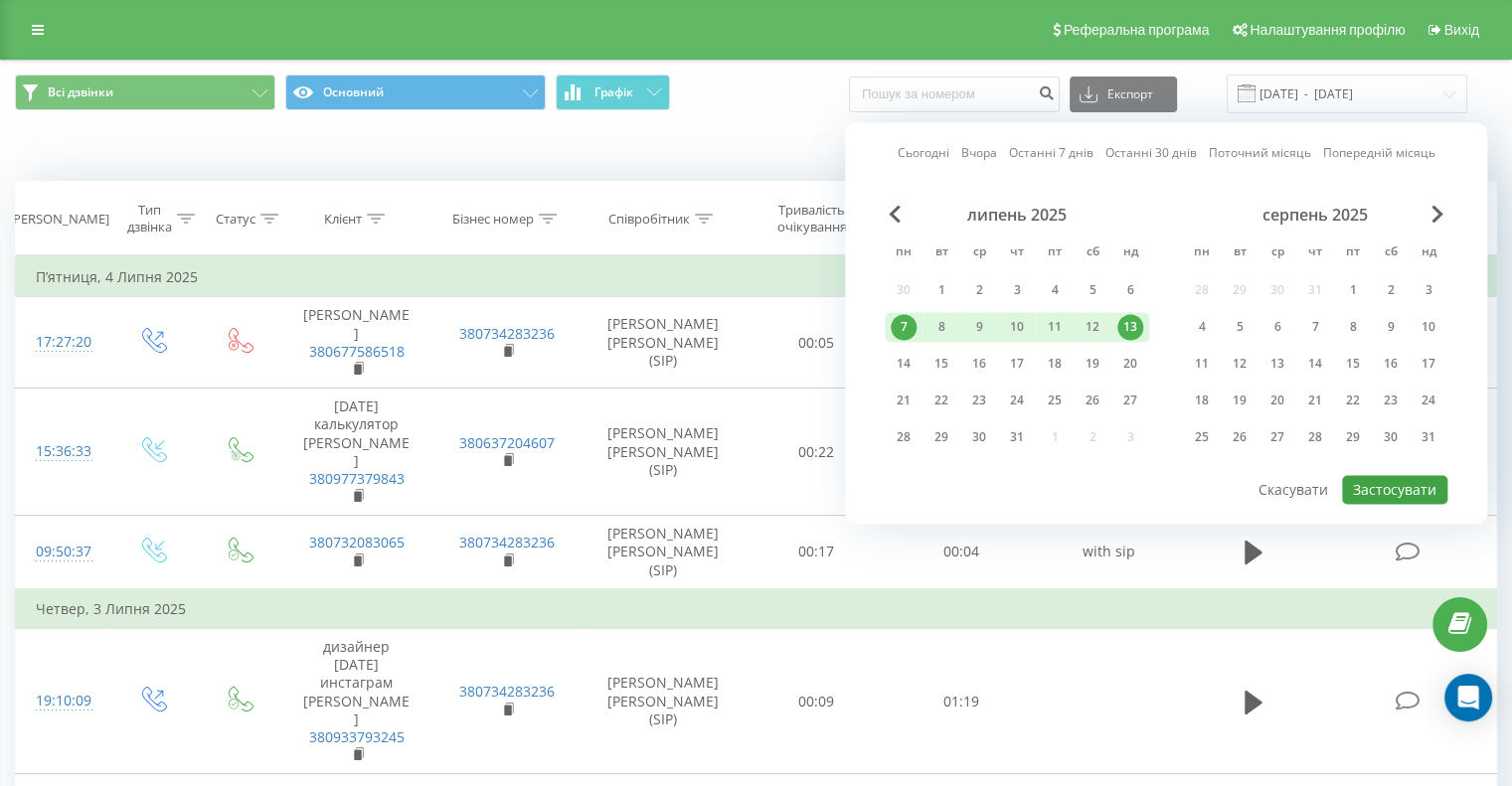 type on "07.07.2025  -  13.07.2025" 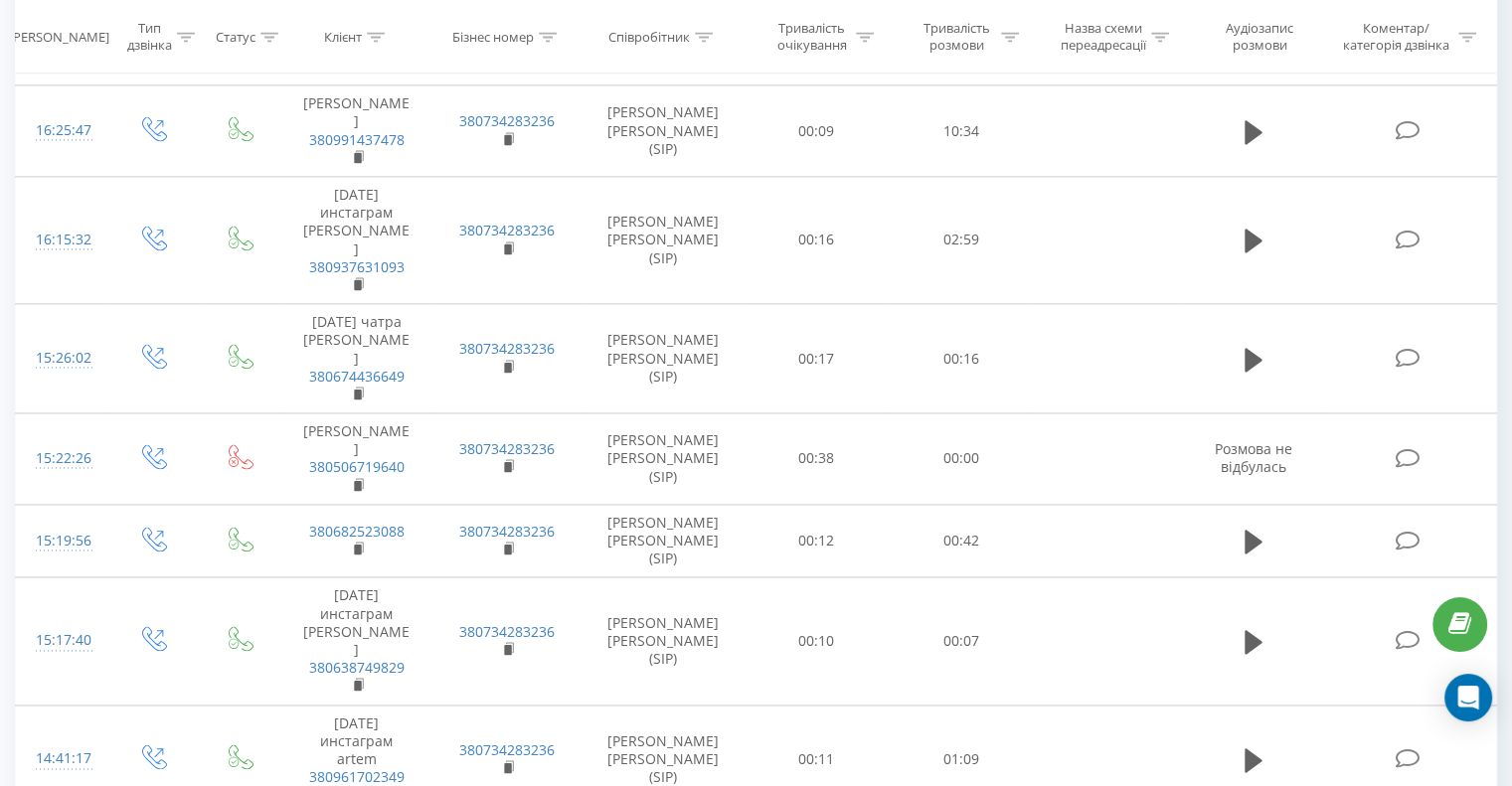 scroll, scrollTop: 3438, scrollLeft: 0, axis: vertical 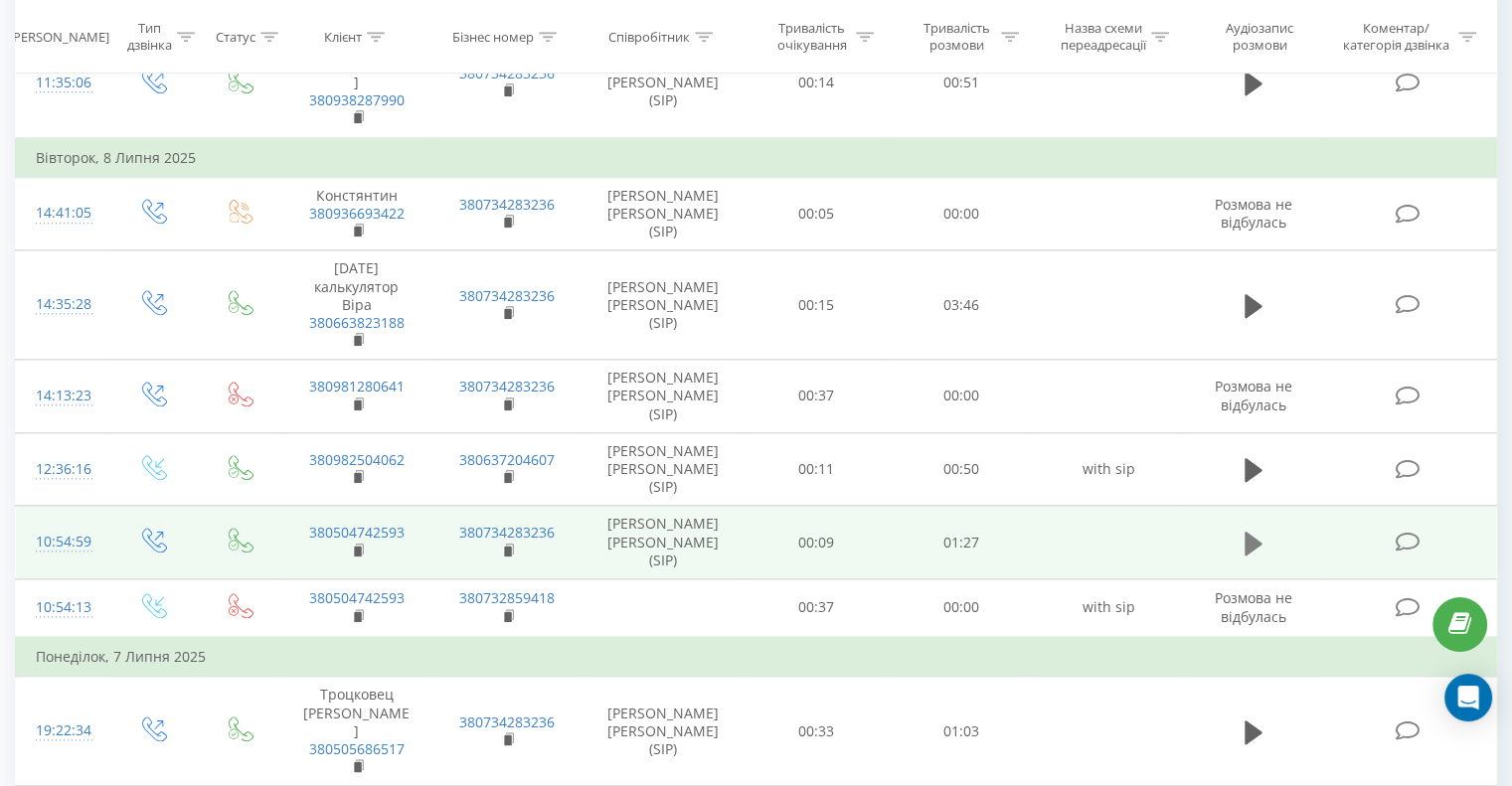 click 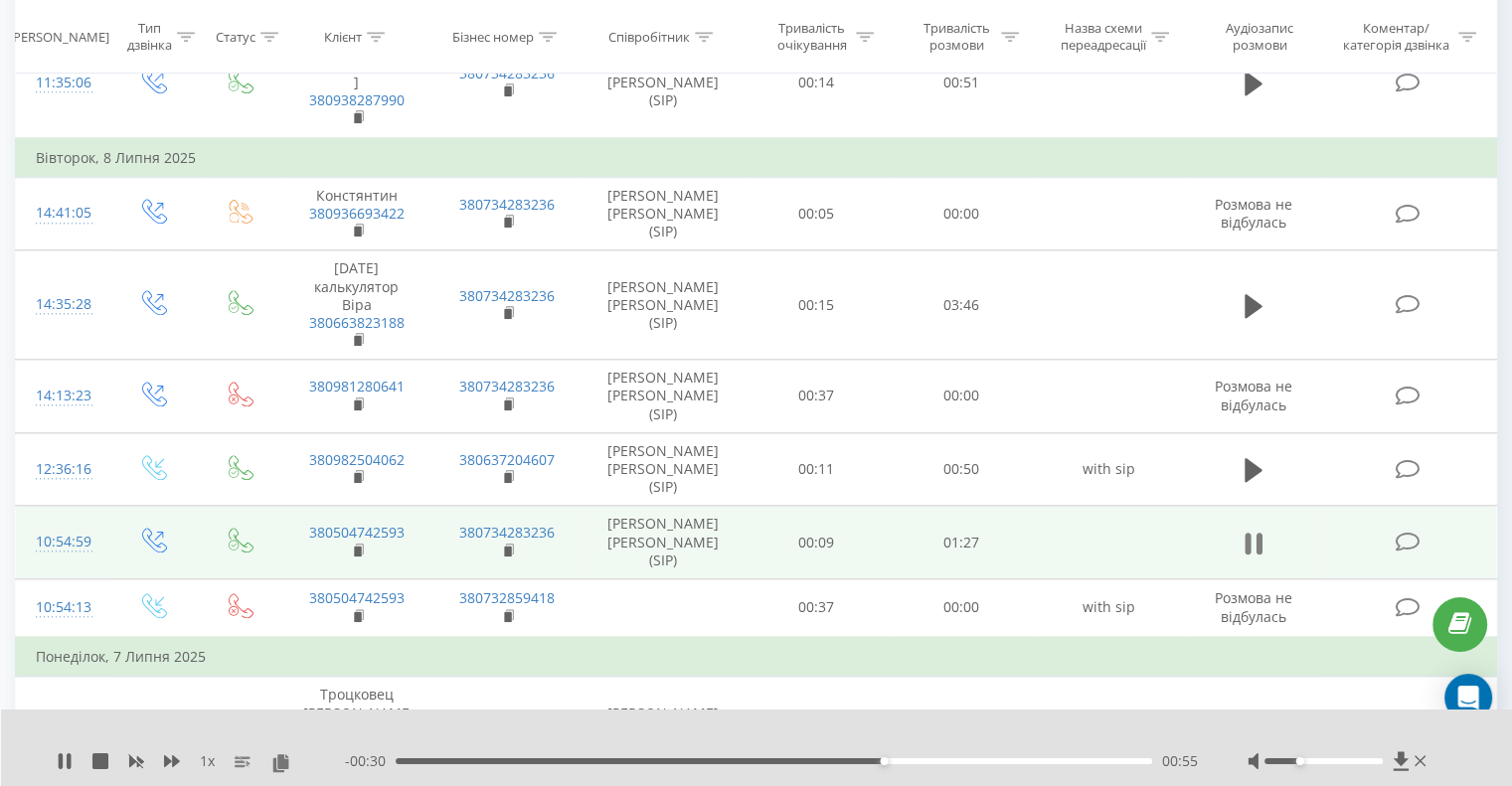 click 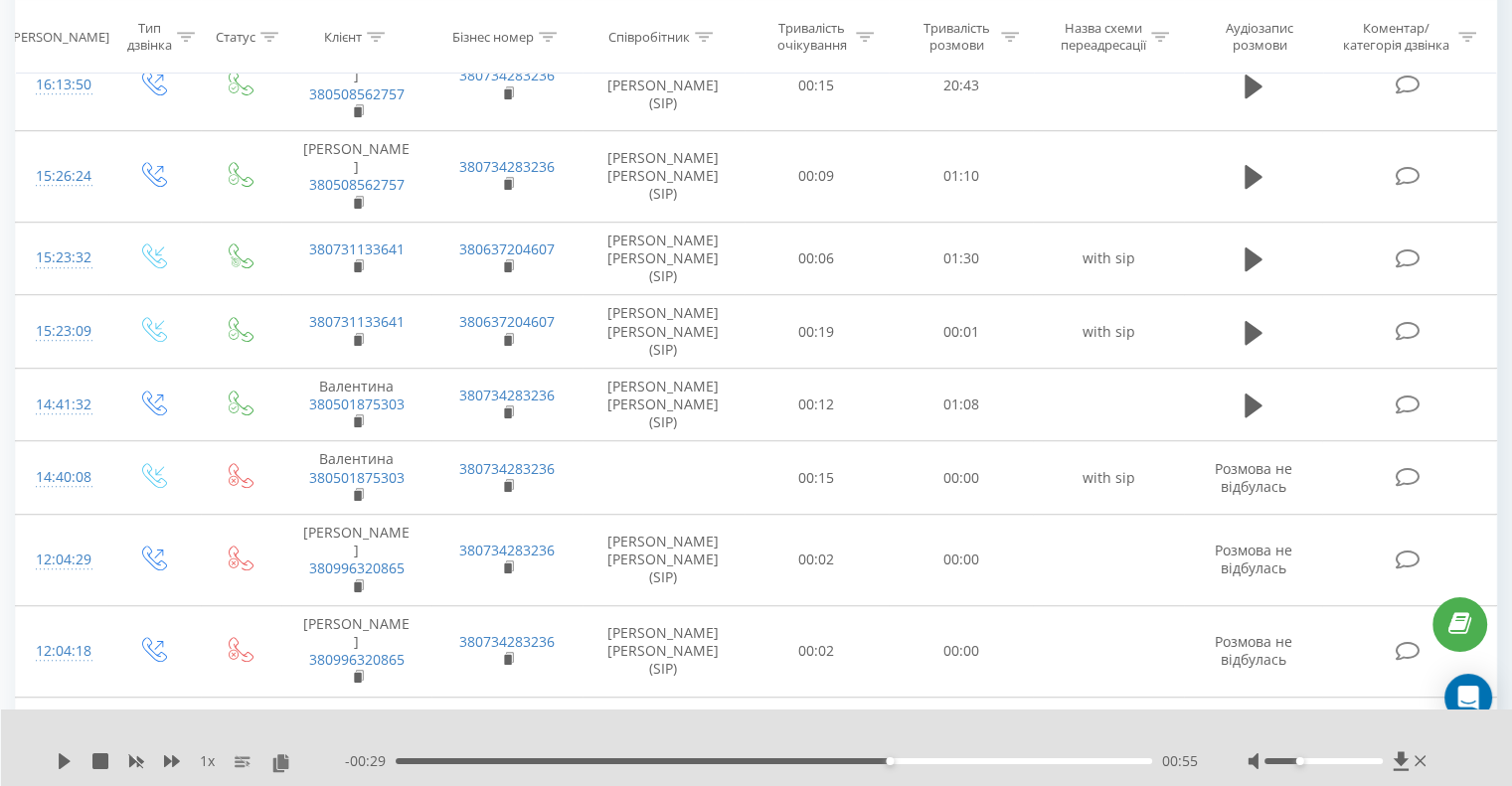 scroll, scrollTop: 1285, scrollLeft: 0, axis: vertical 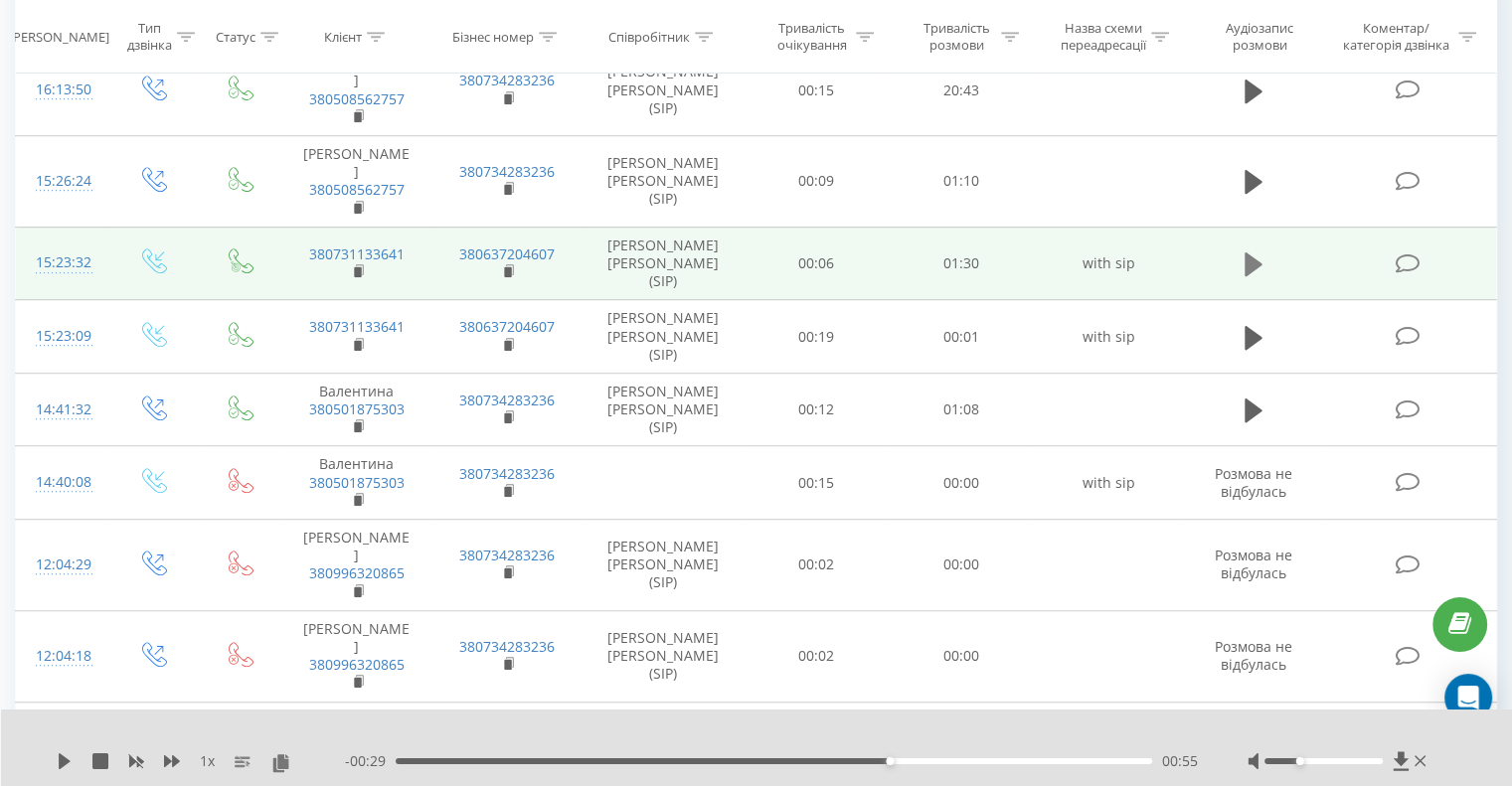 click 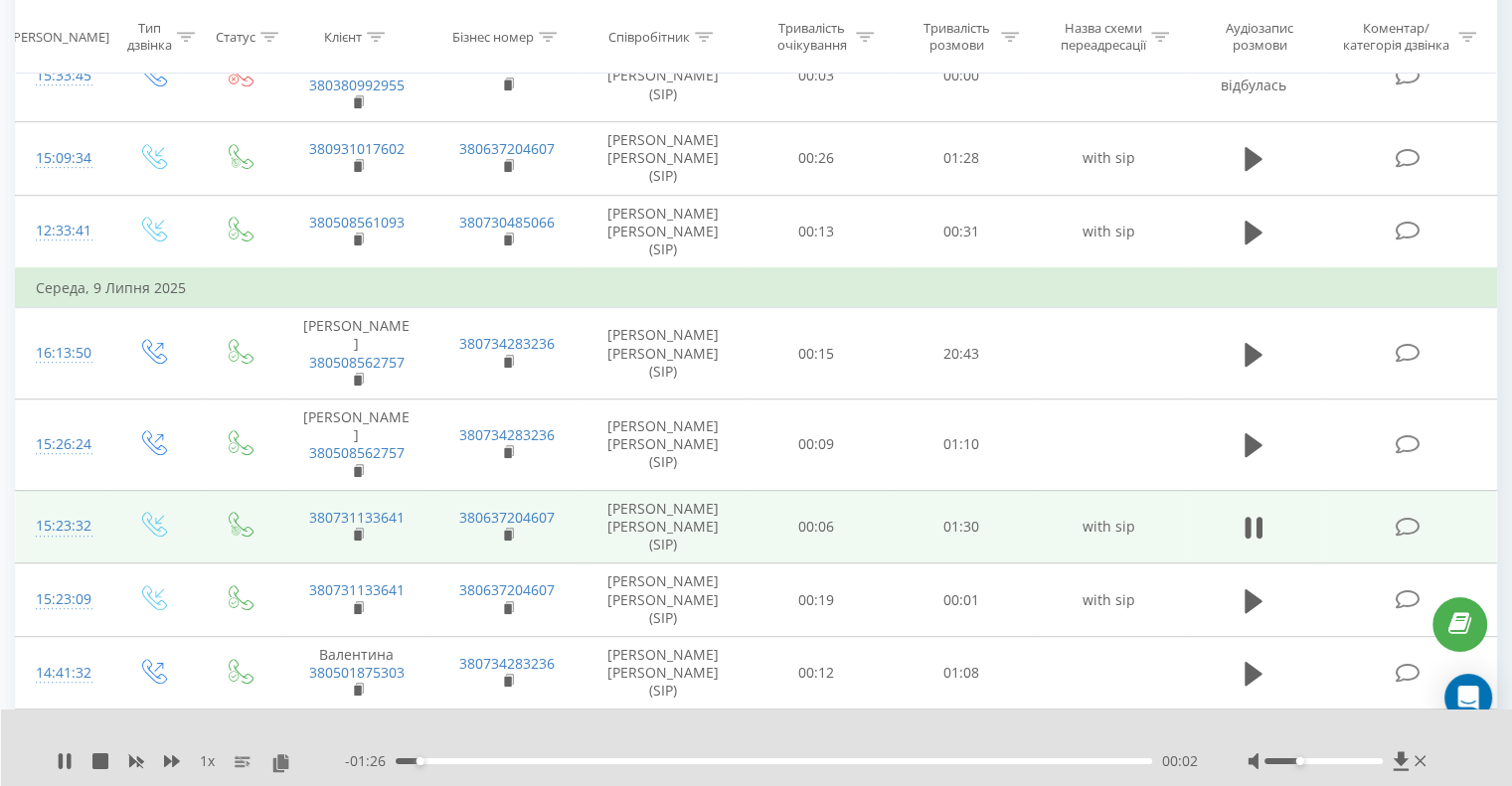 scroll, scrollTop: 1008, scrollLeft: 0, axis: vertical 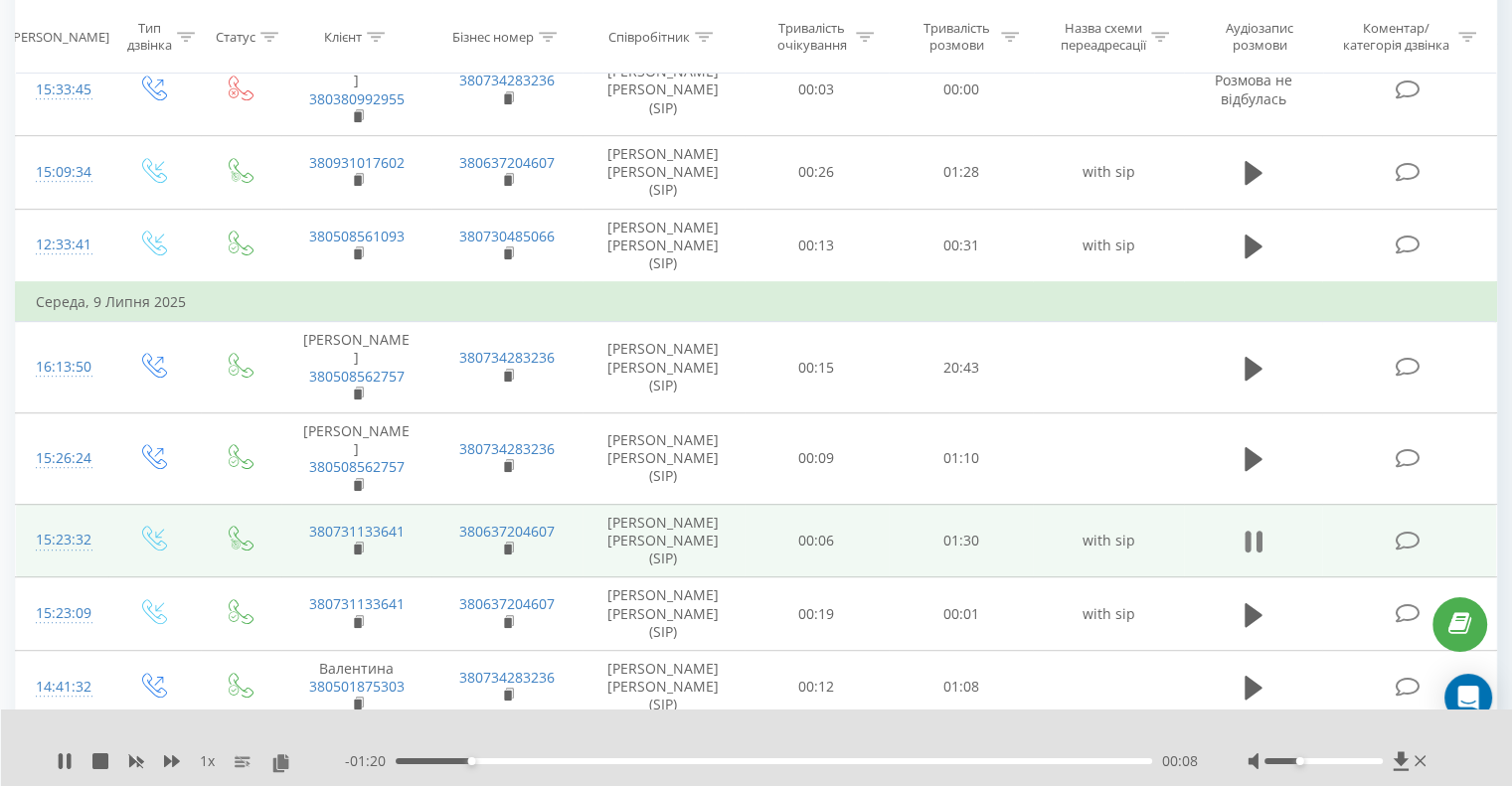 click 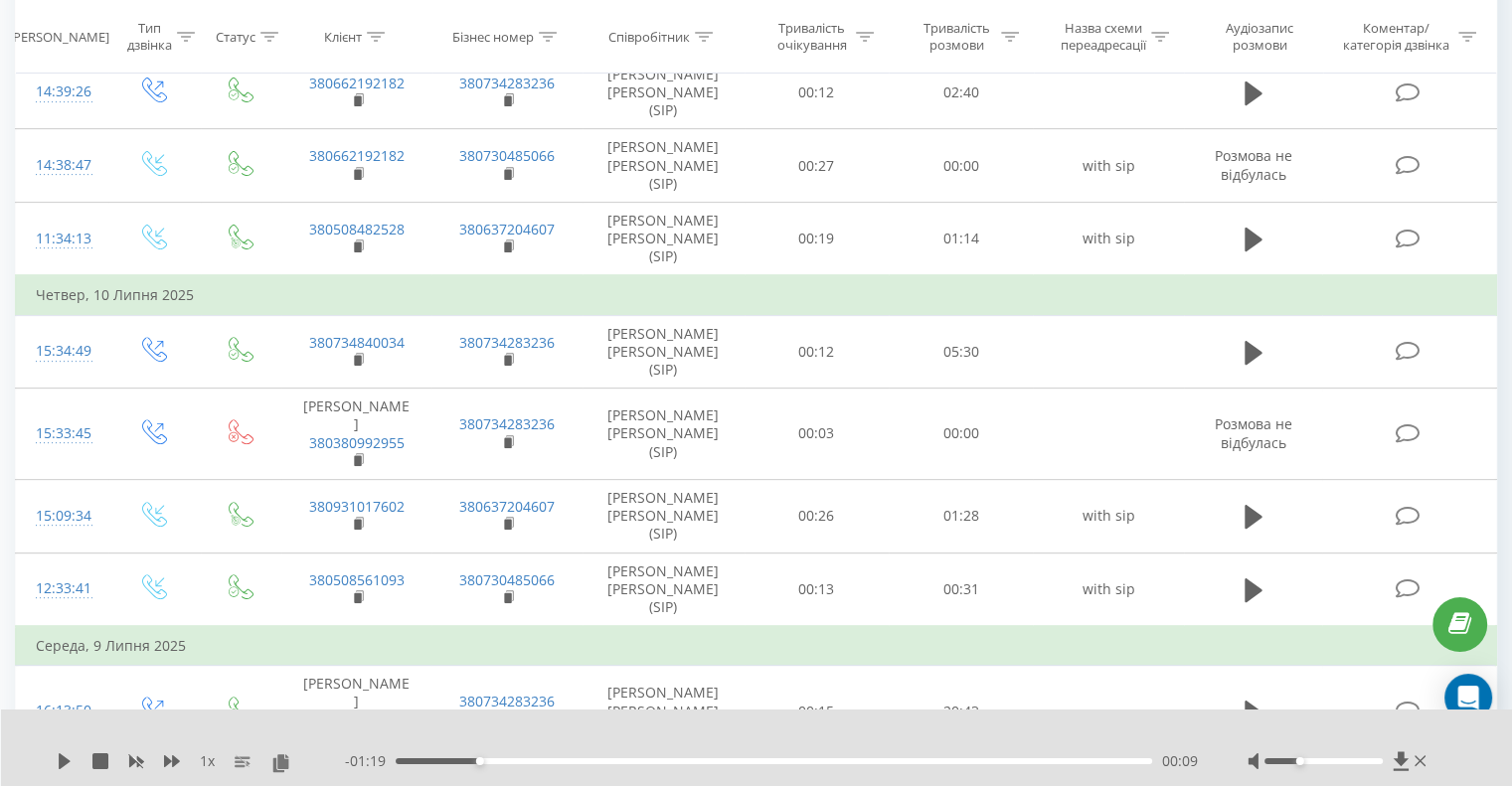 scroll, scrollTop: 610, scrollLeft: 0, axis: vertical 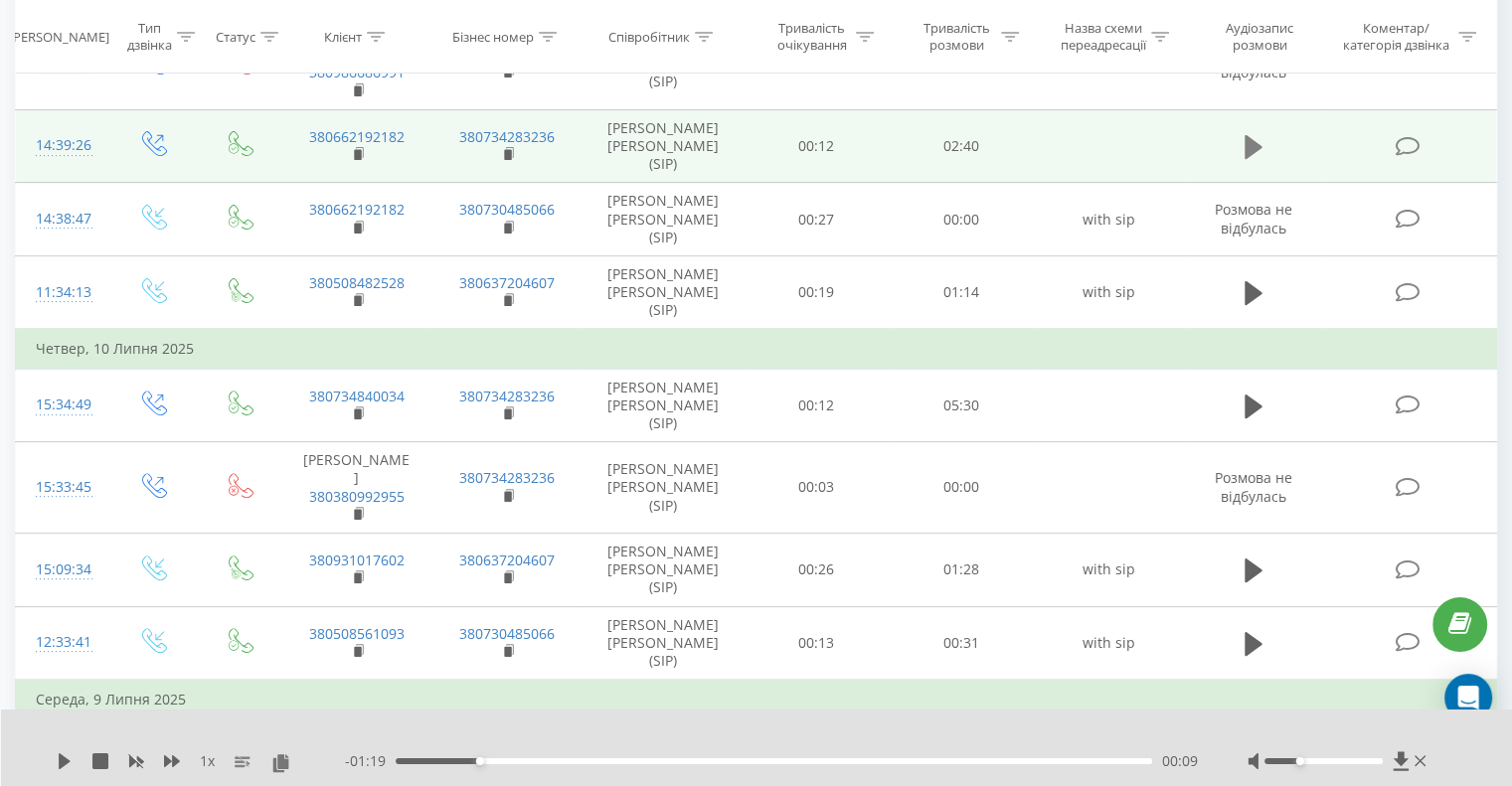 click 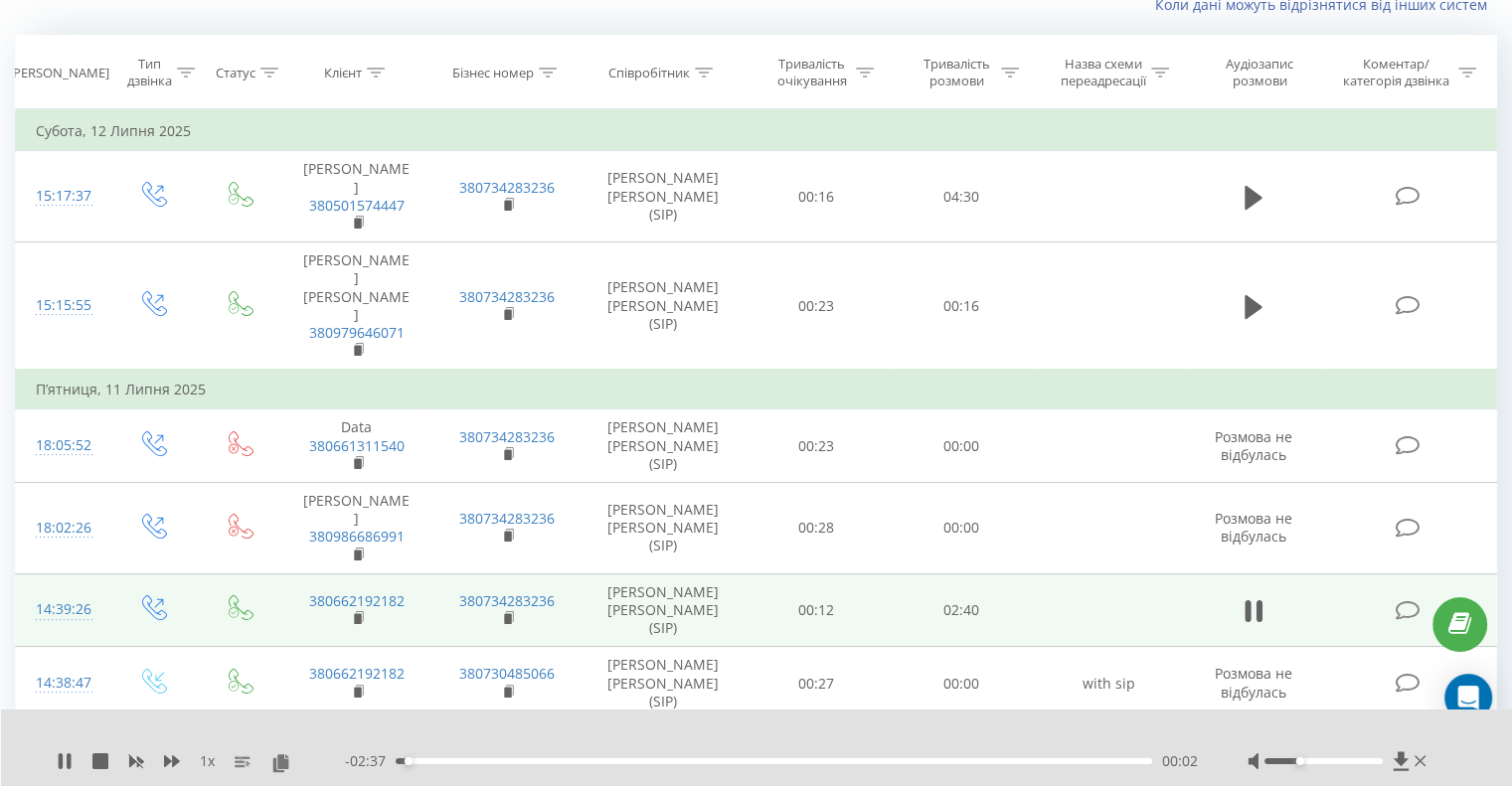 scroll, scrollTop: 117, scrollLeft: 0, axis: vertical 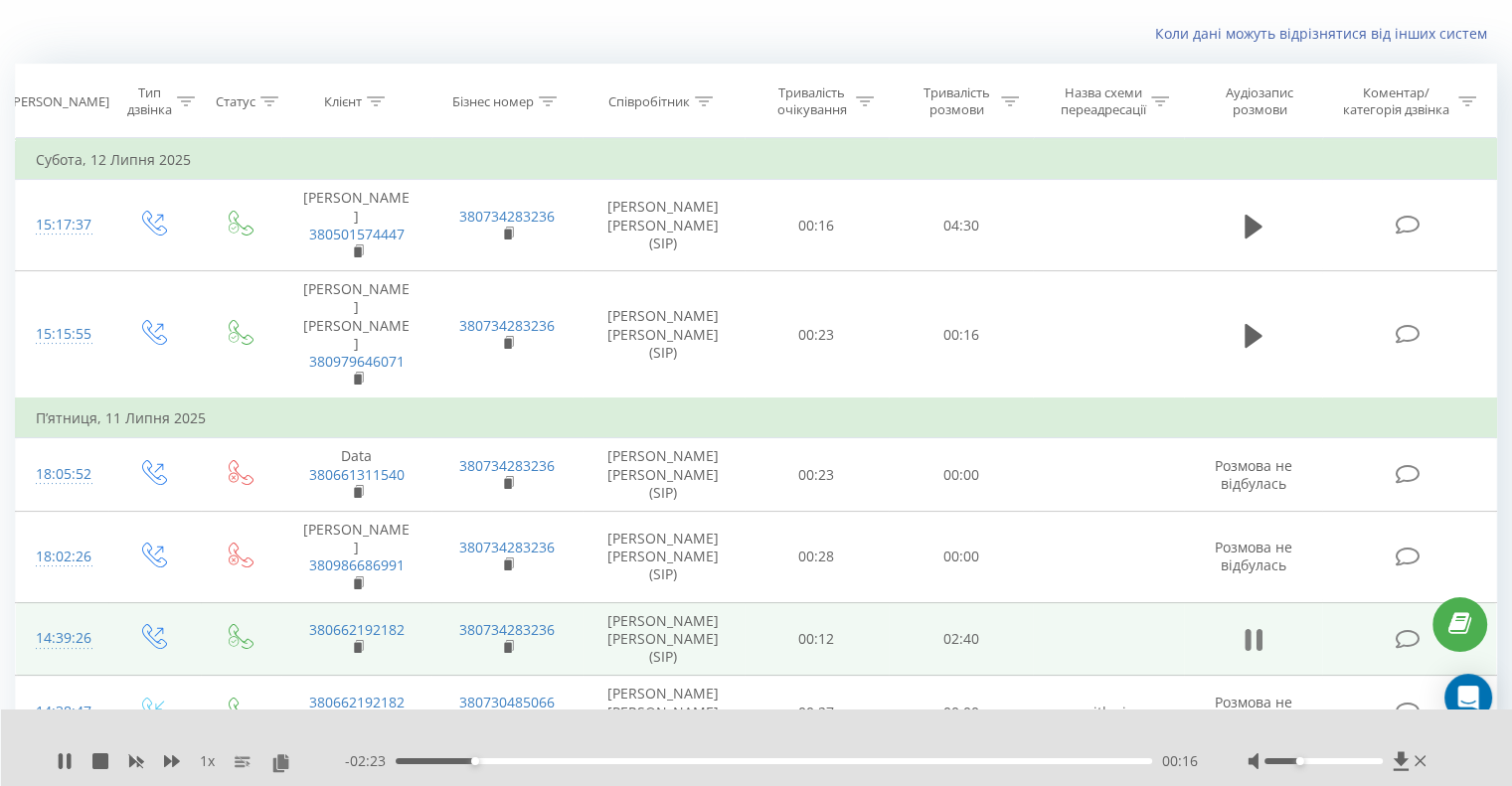 click at bounding box center [1254, 640] 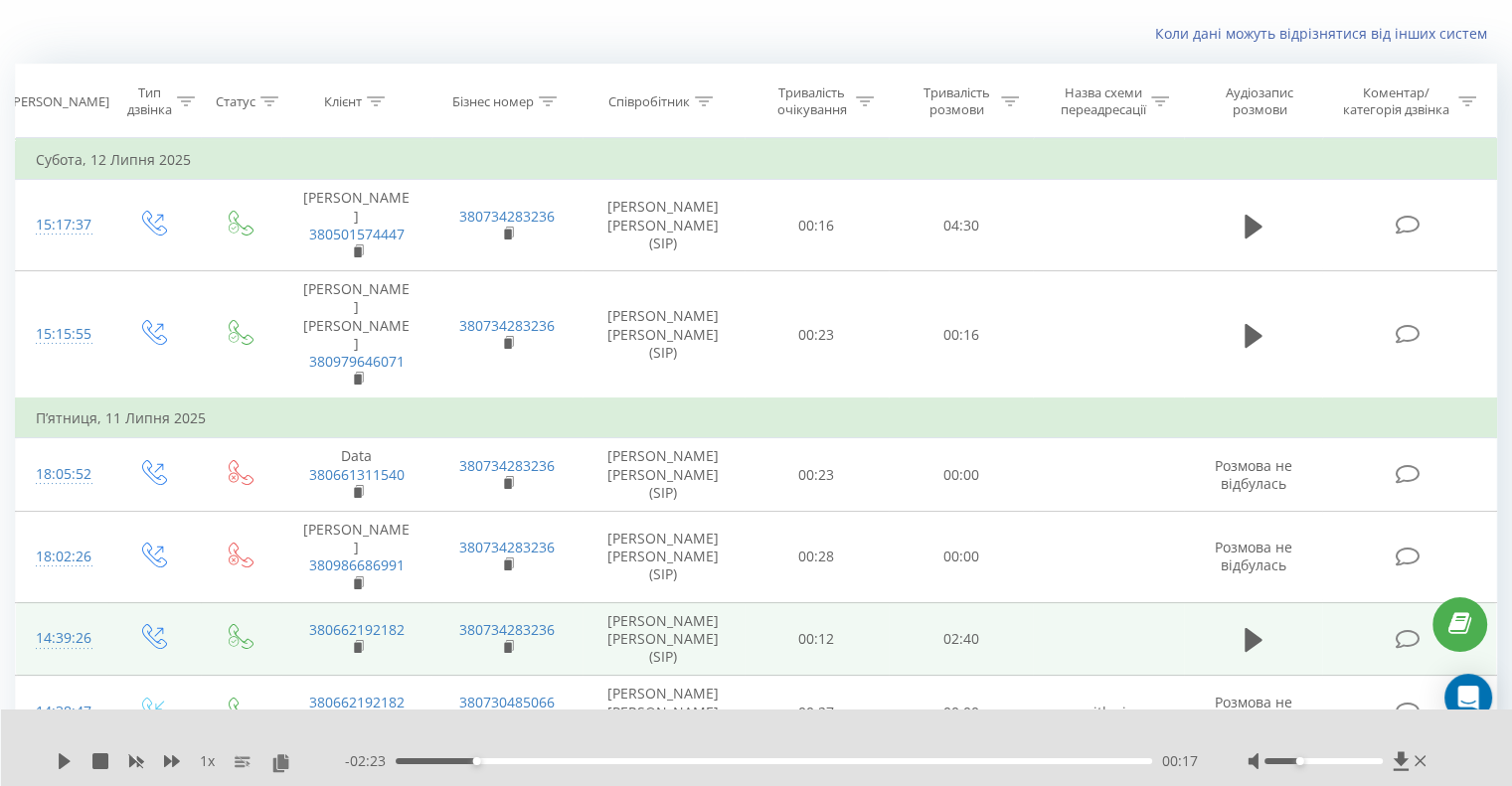 scroll, scrollTop: 0, scrollLeft: 0, axis: both 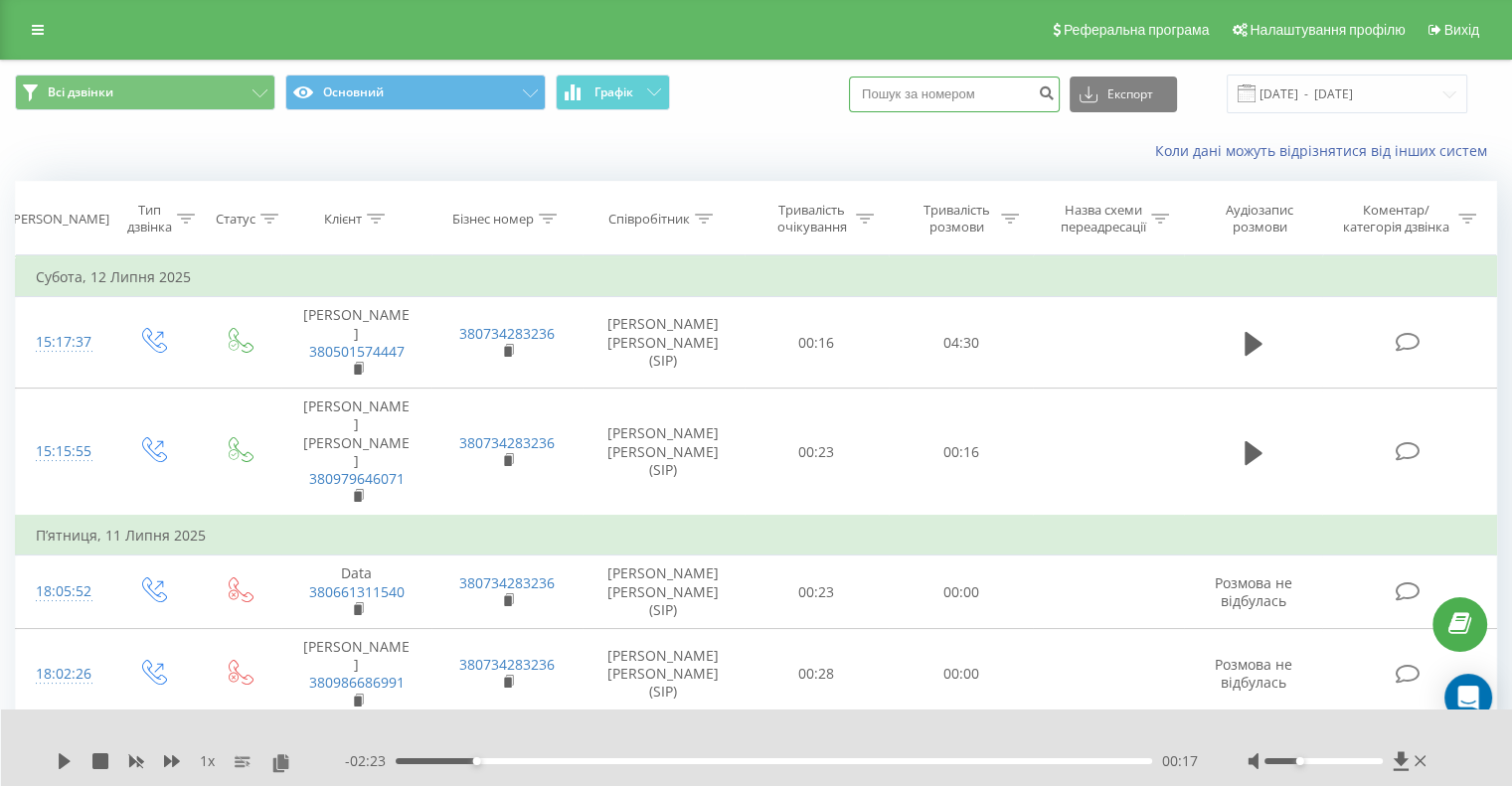 click at bounding box center [954, 94] 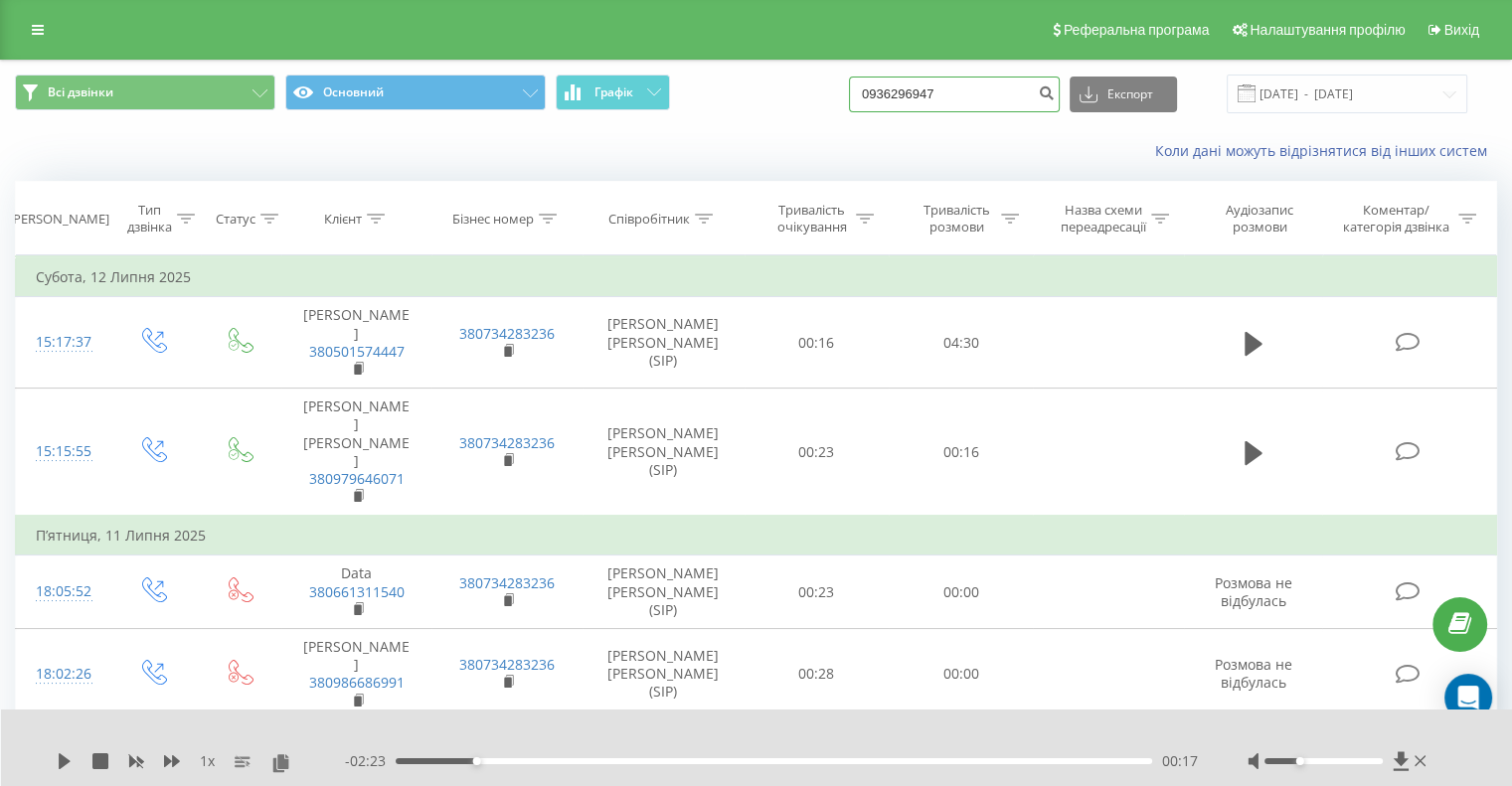 type on "0936296947" 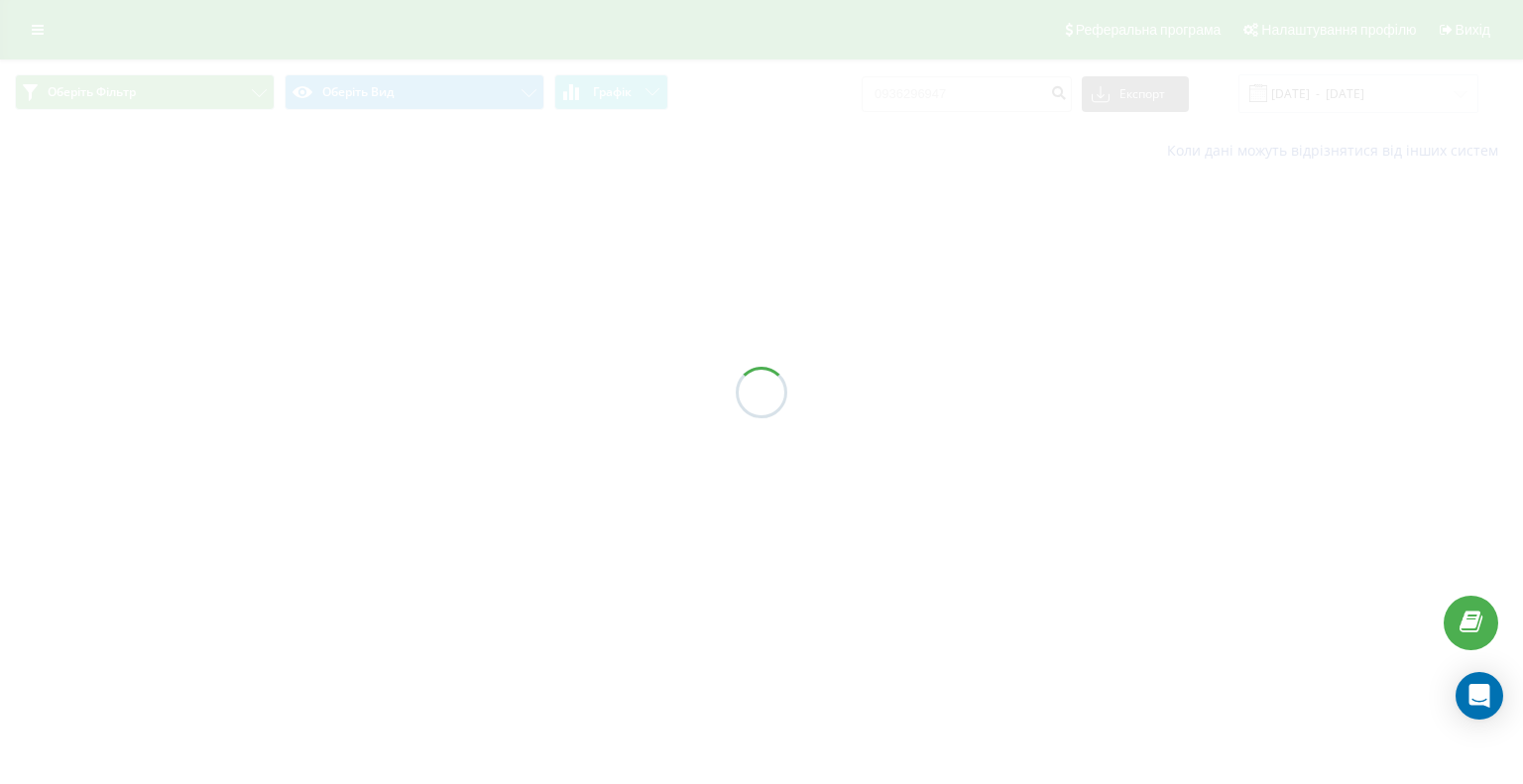 scroll, scrollTop: 0, scrollLeft: 0, axis: both 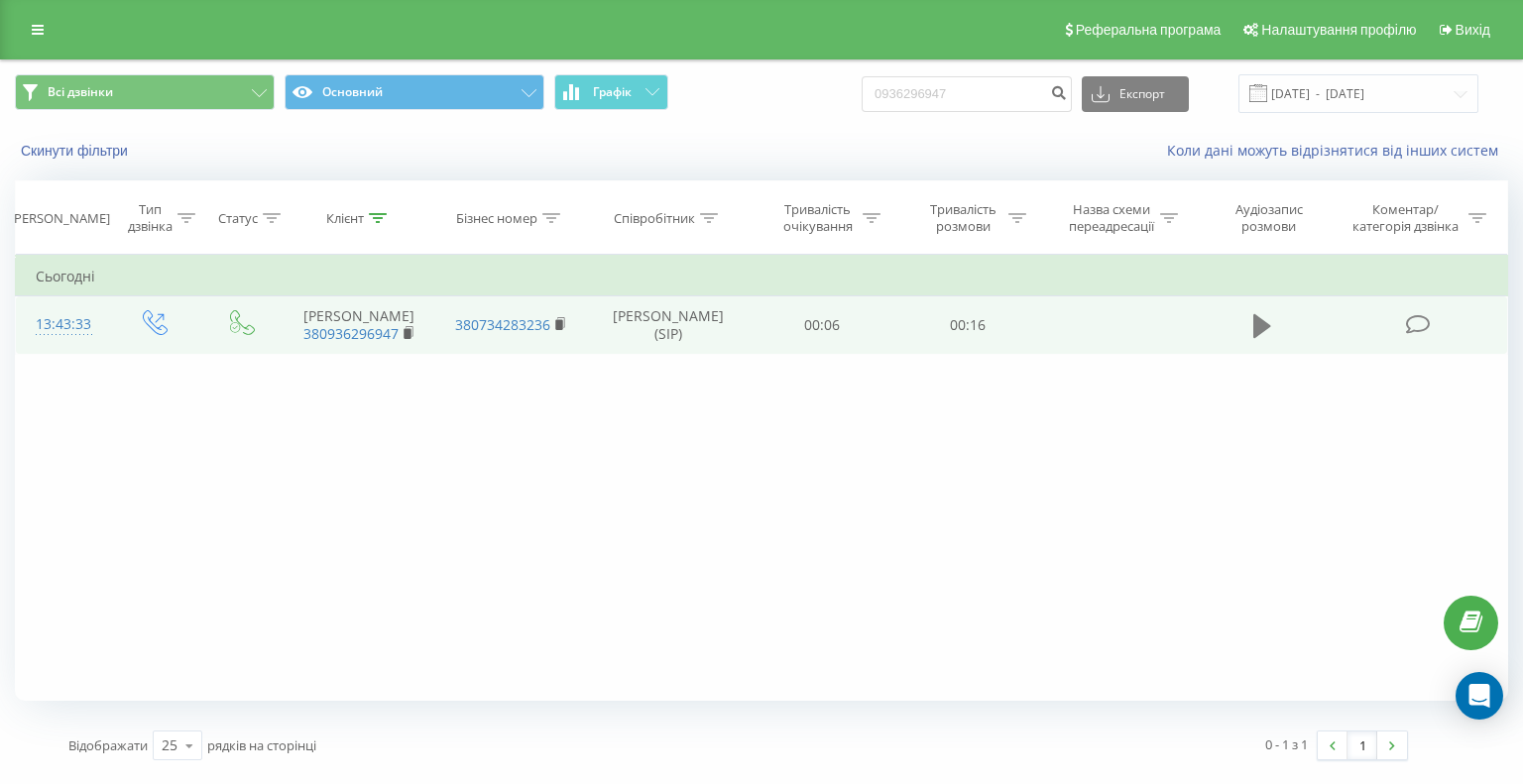click 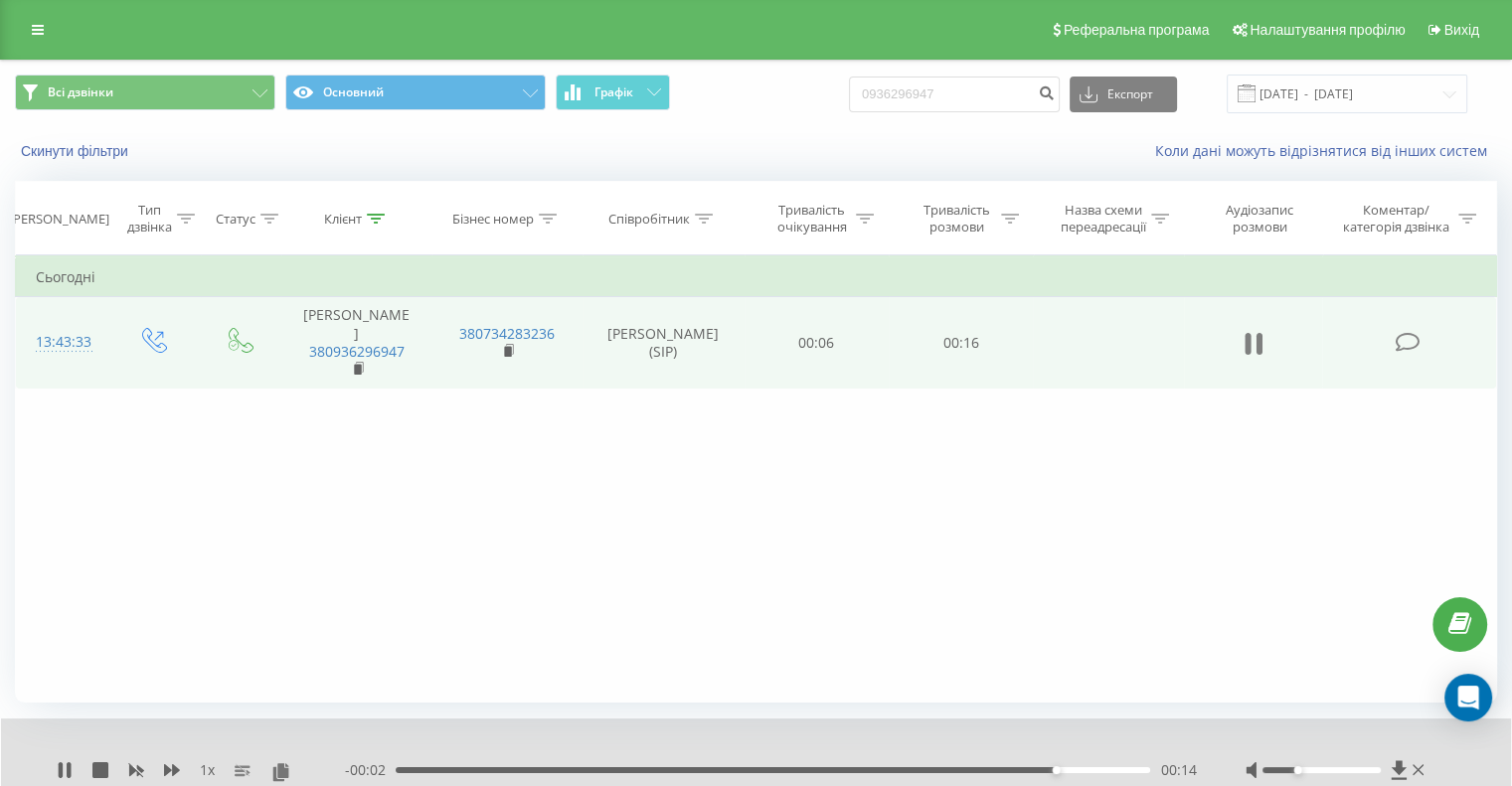 click 